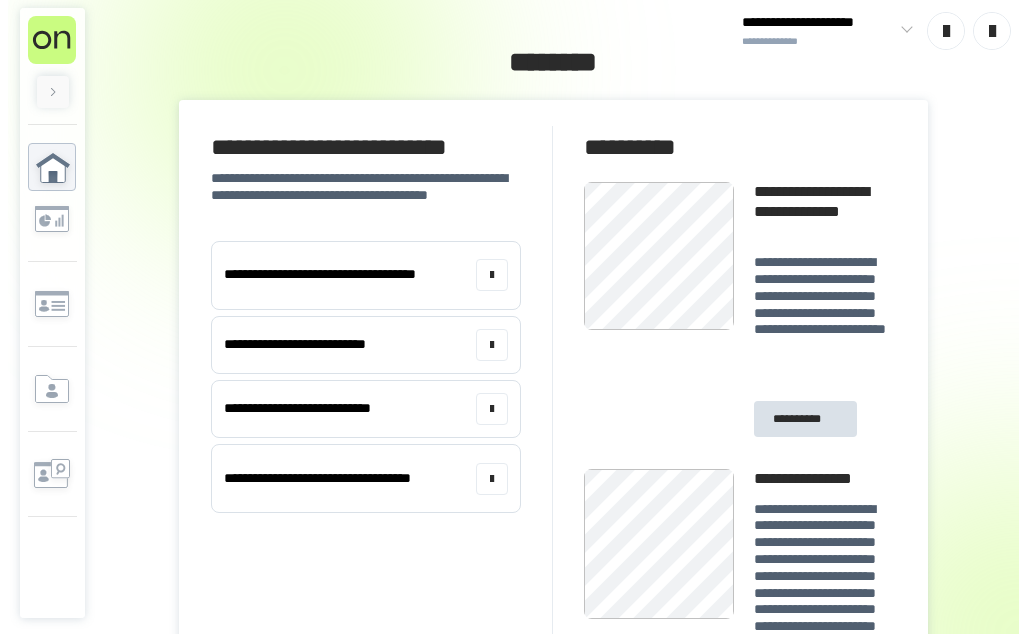 scroll, scrollTop: 0, scrollLeft: 0, axis: both 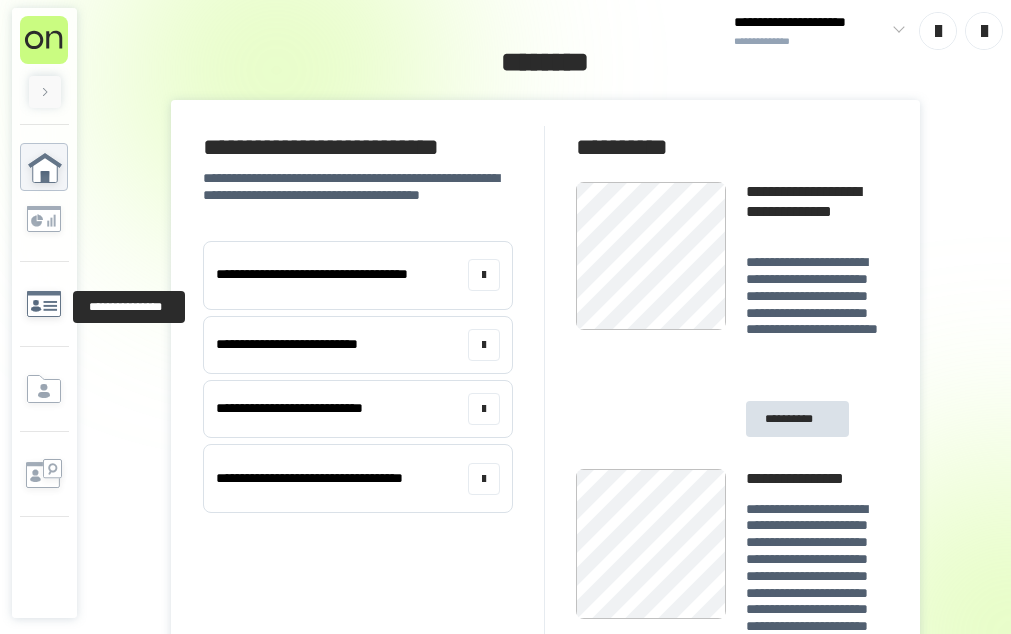 click 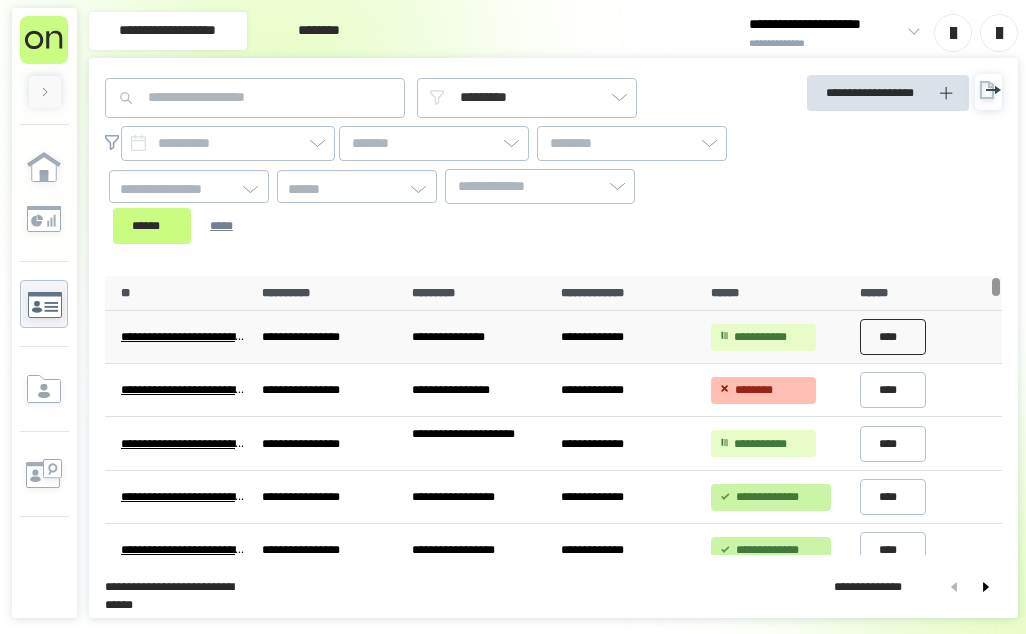 click on "****" at bounding box center [893, 337] 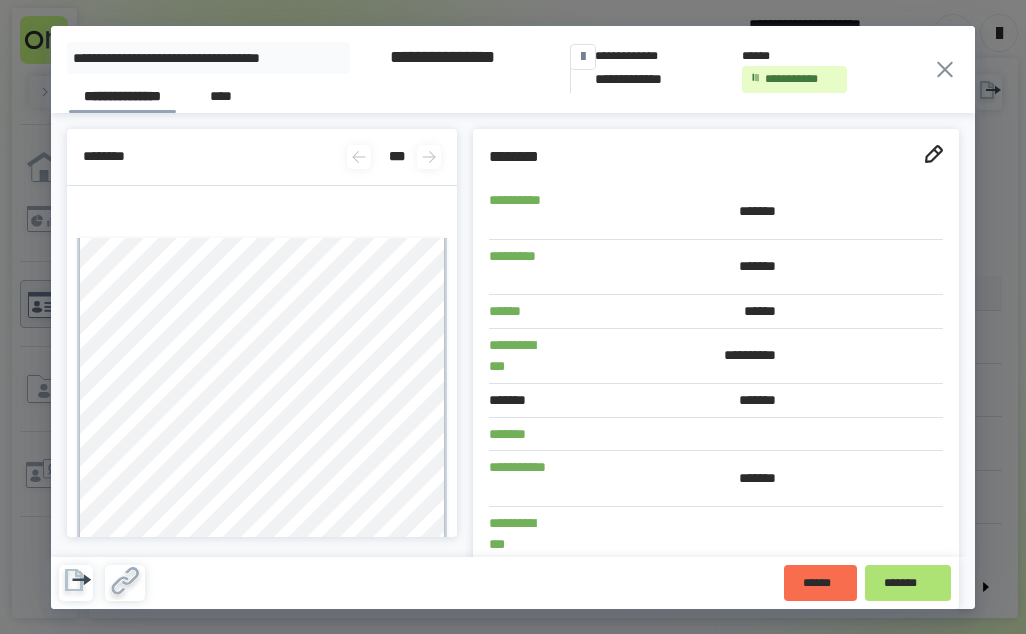 click on "*******" at bounding box center (908, 583) 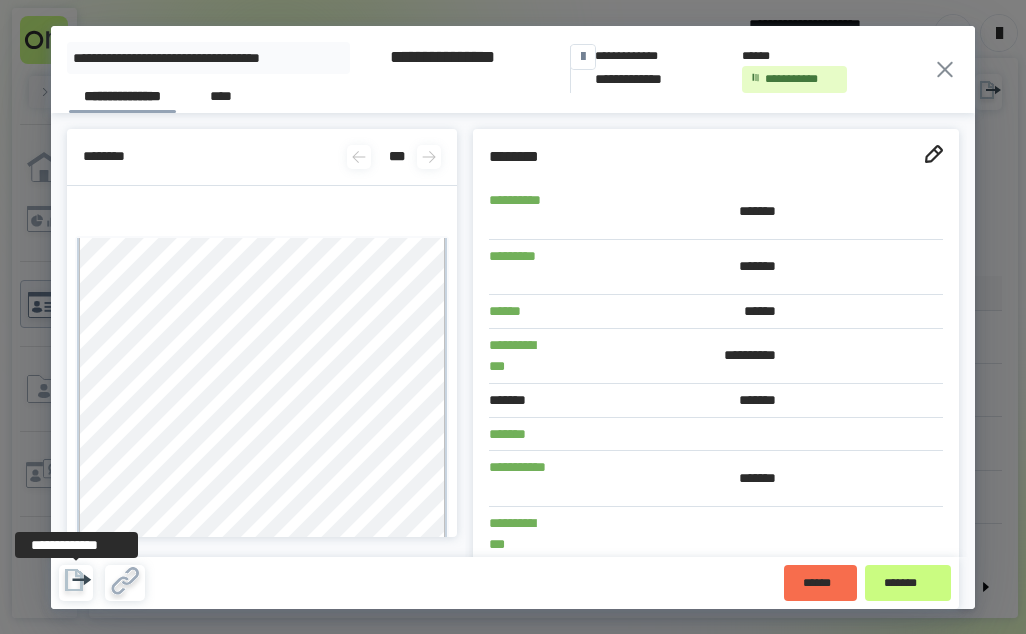 click 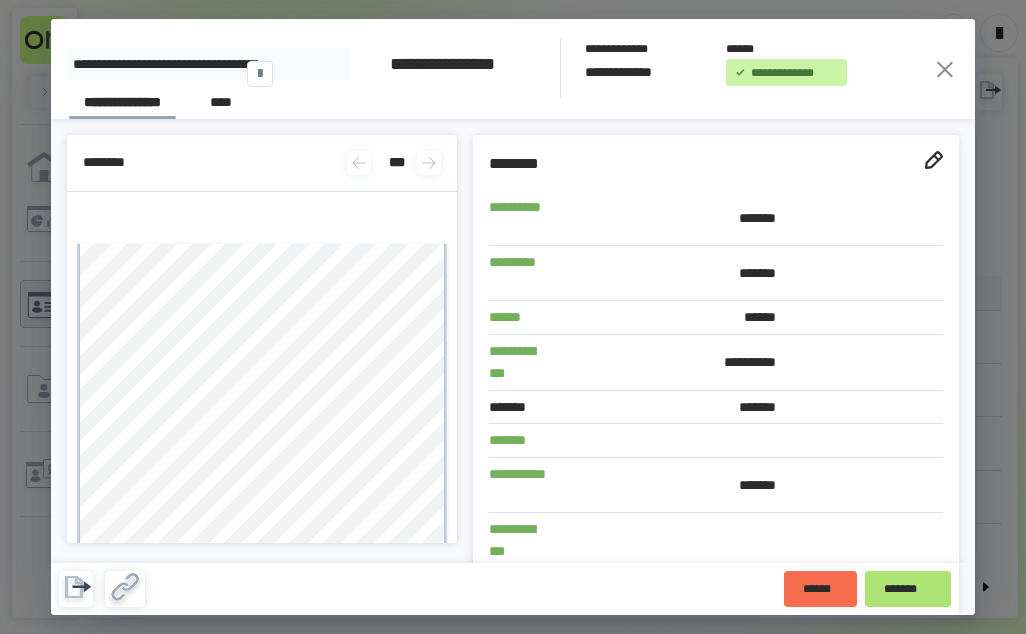 click on "*******" at bounding box center [908, 589] 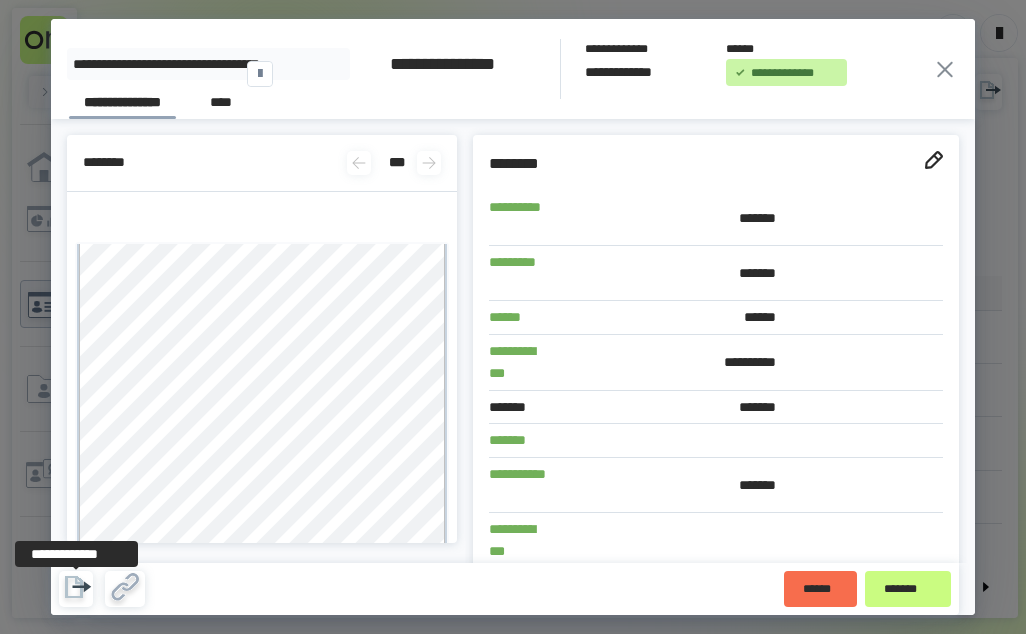 click 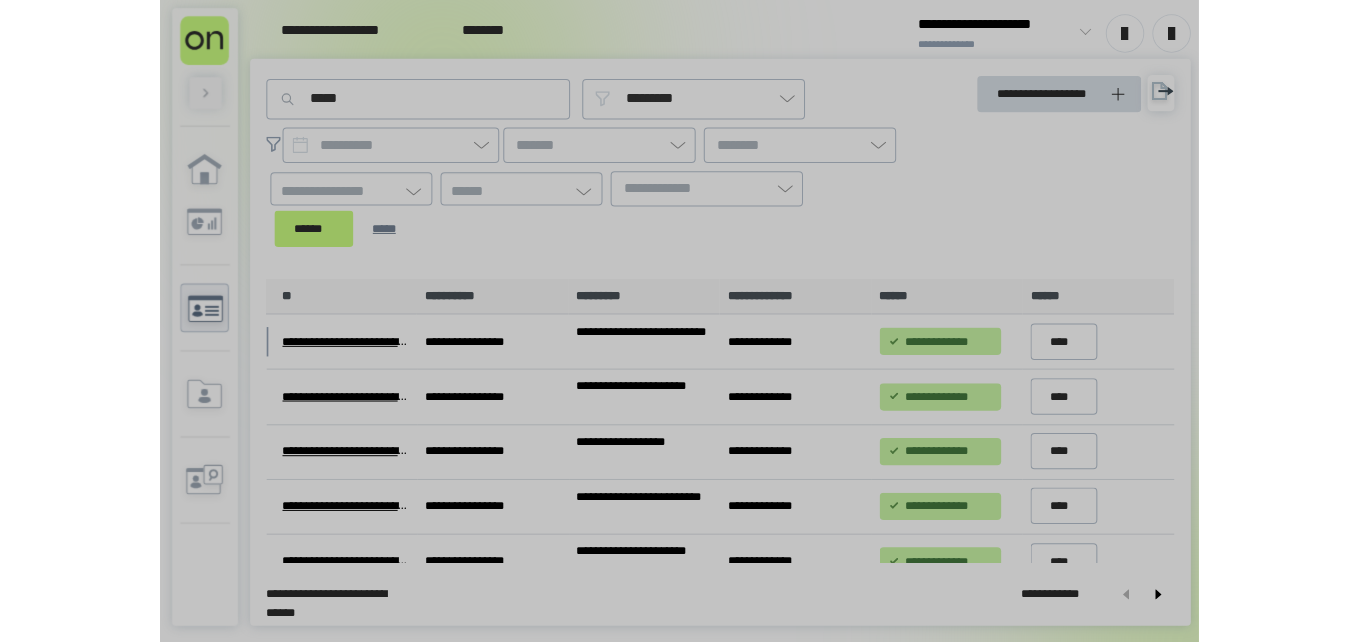scroll, scrollTop: 0, scrollLeft: 0, axis: both 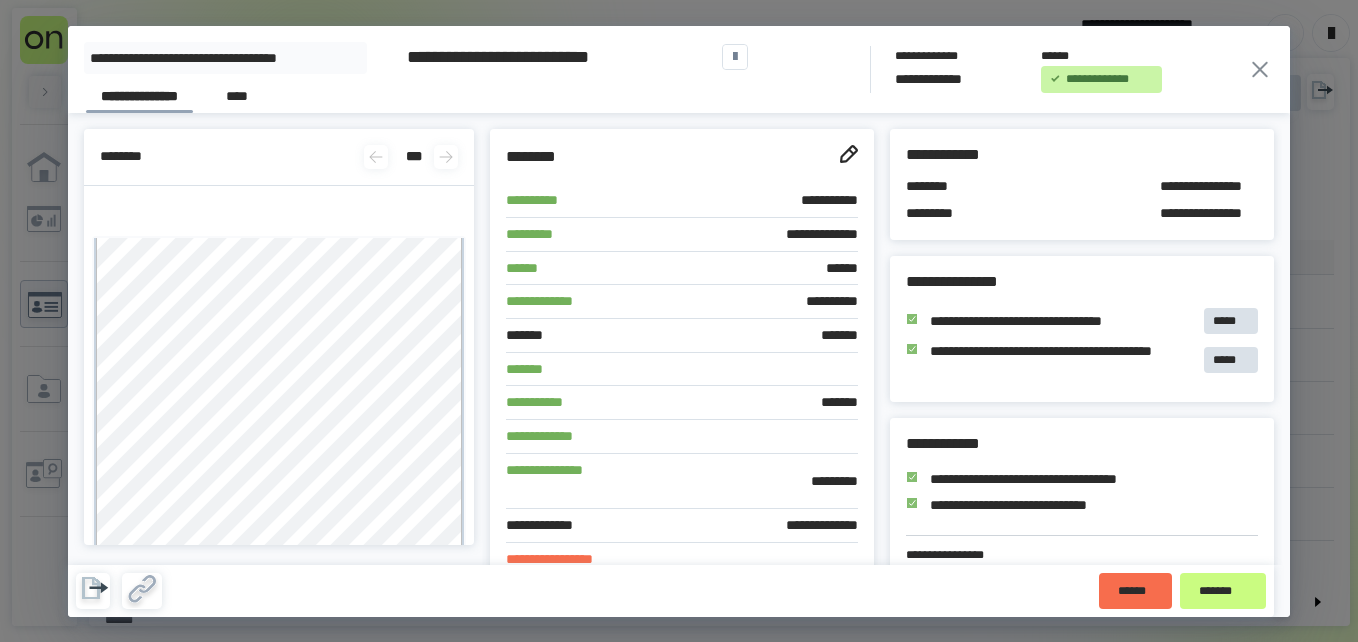 click 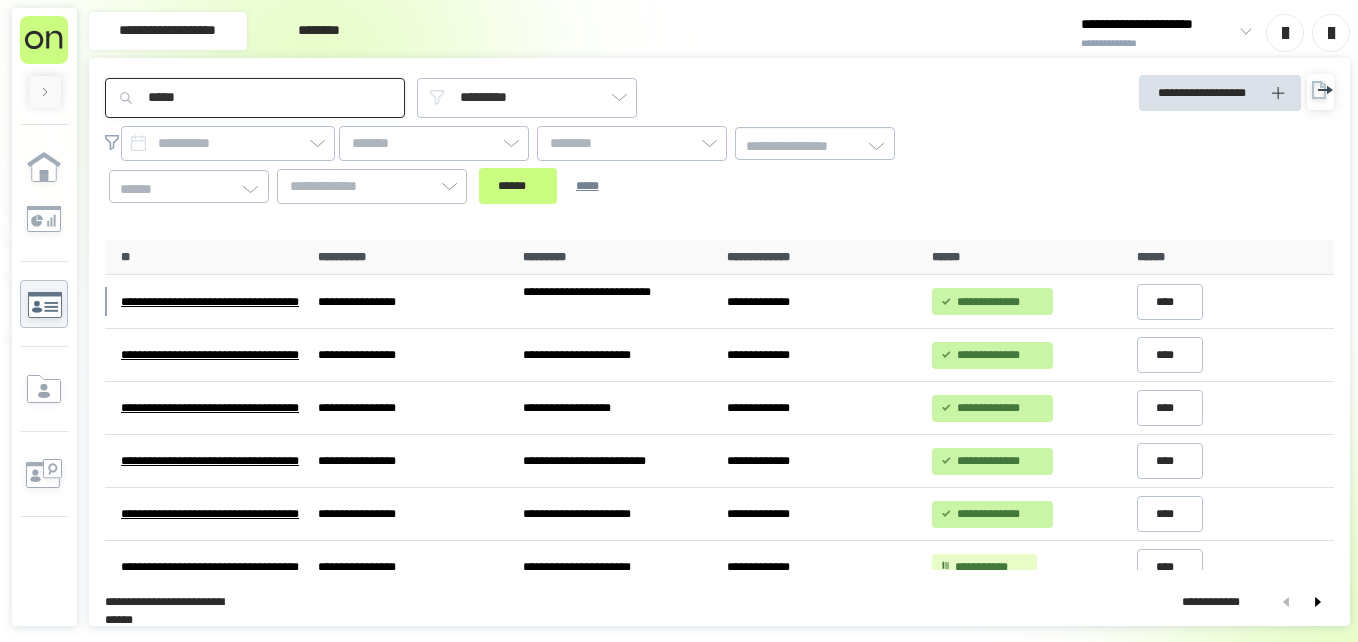 drag, startPoint x: 208, startPoint y: 101, endPoint x: 0, endPoint y: 156, distance: 215.14879 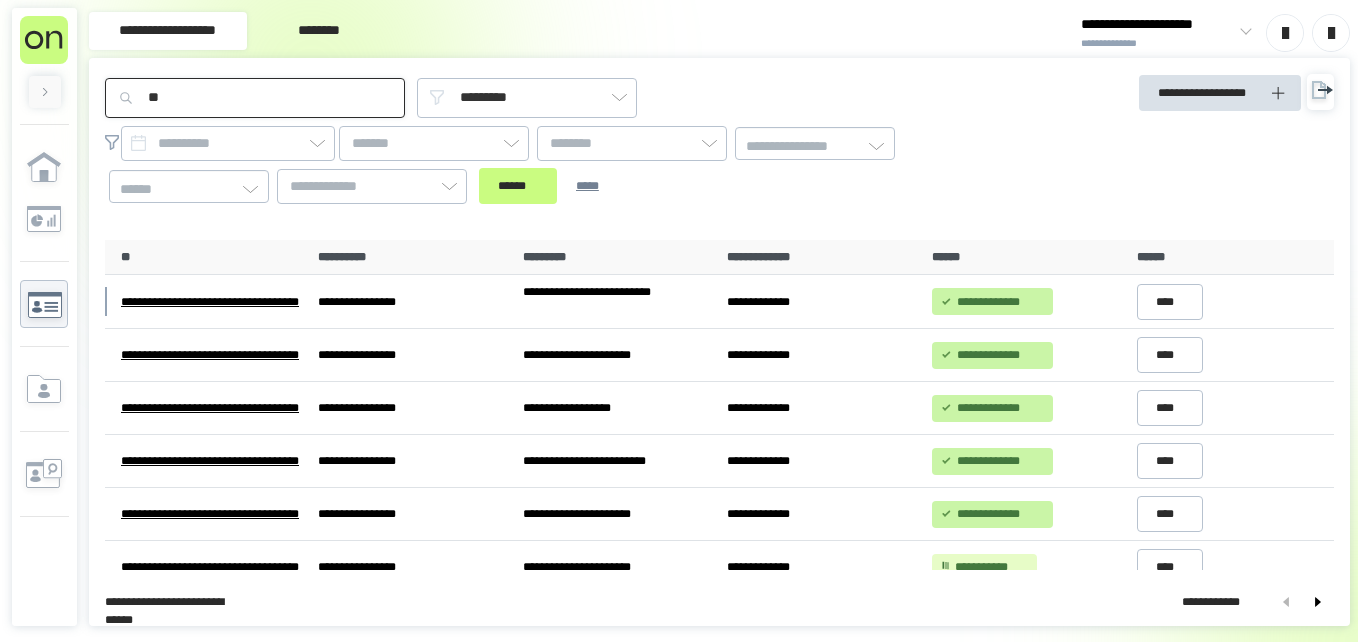 type on "*" 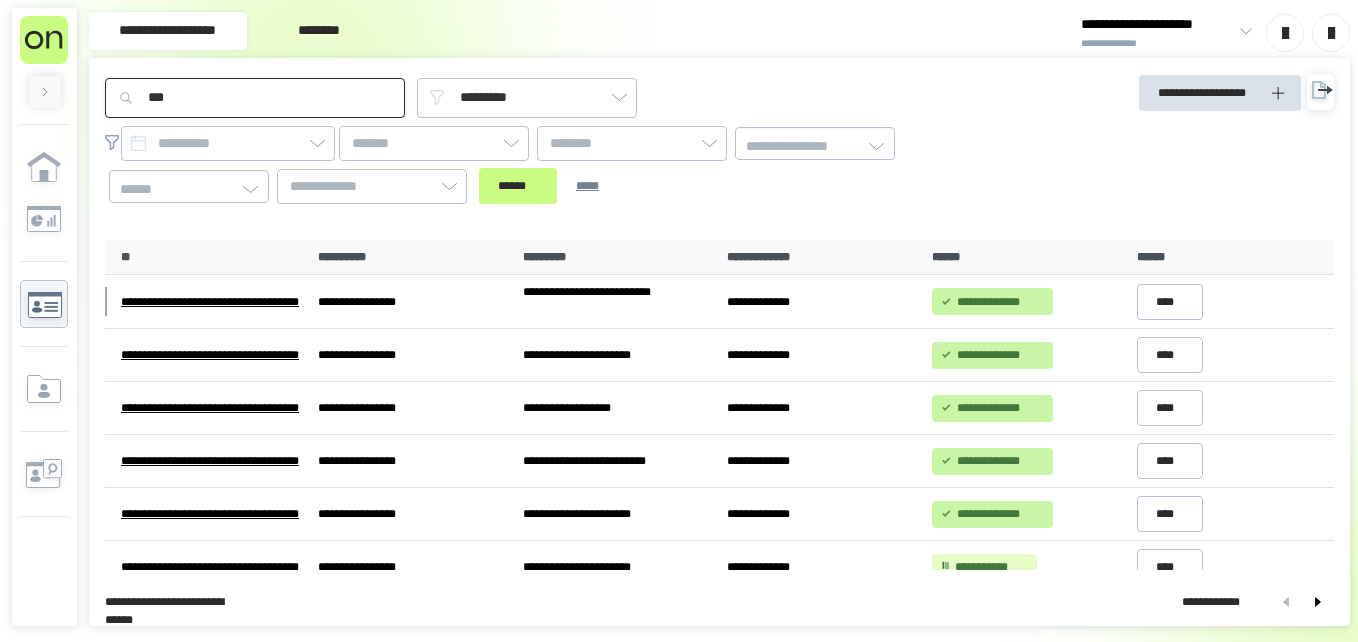 click on "******" at bounding box center (518, 186) 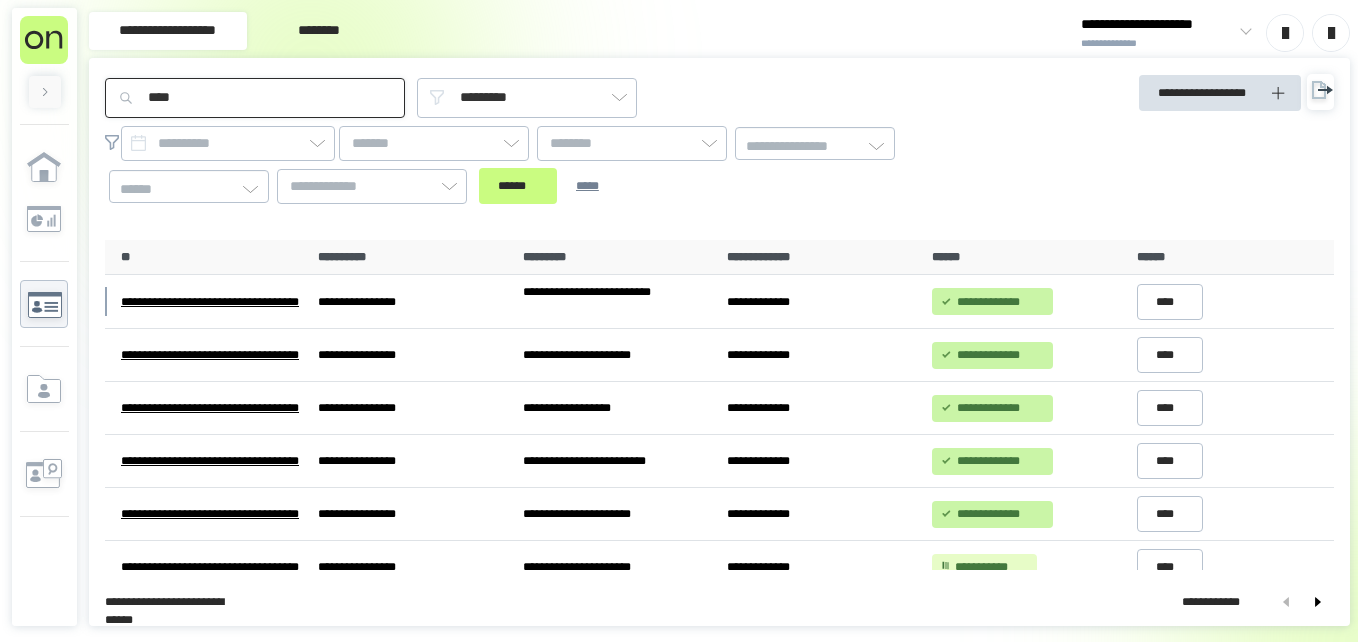 click on "****" at bounding box center (255, 98) 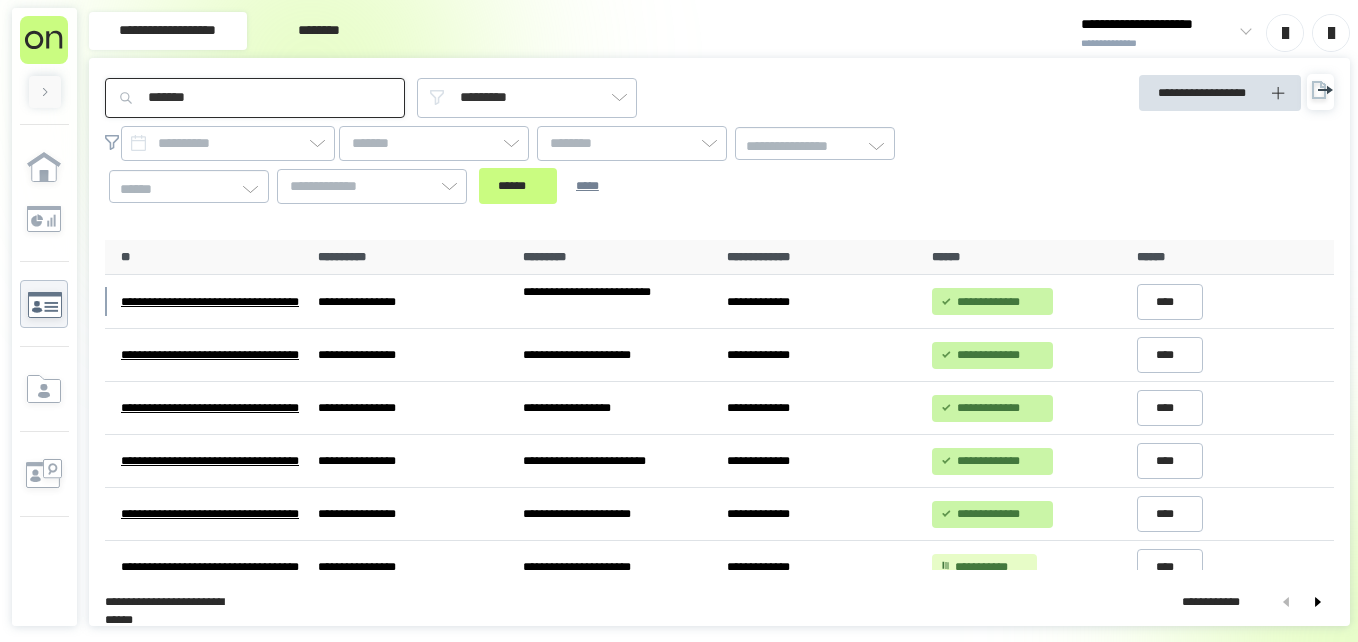 click on "******" at bounding box center (518, 186) 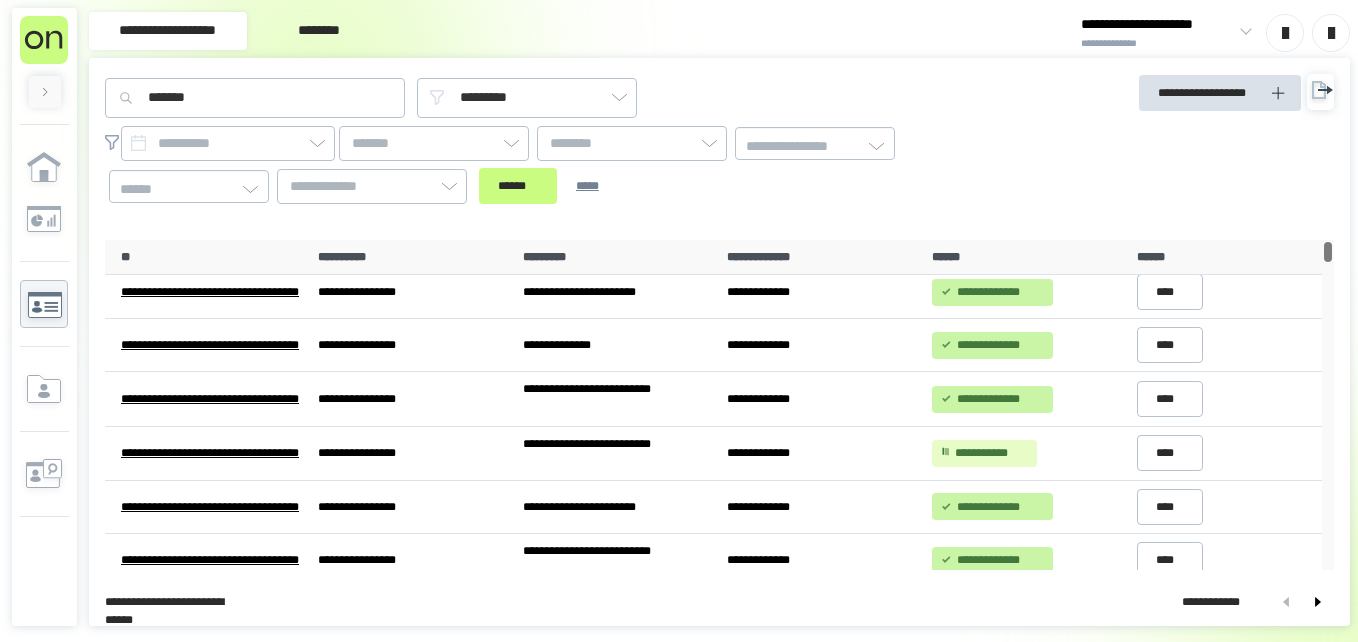 scroll, scrollTop: 0, scrollLeft: 0, axis: both 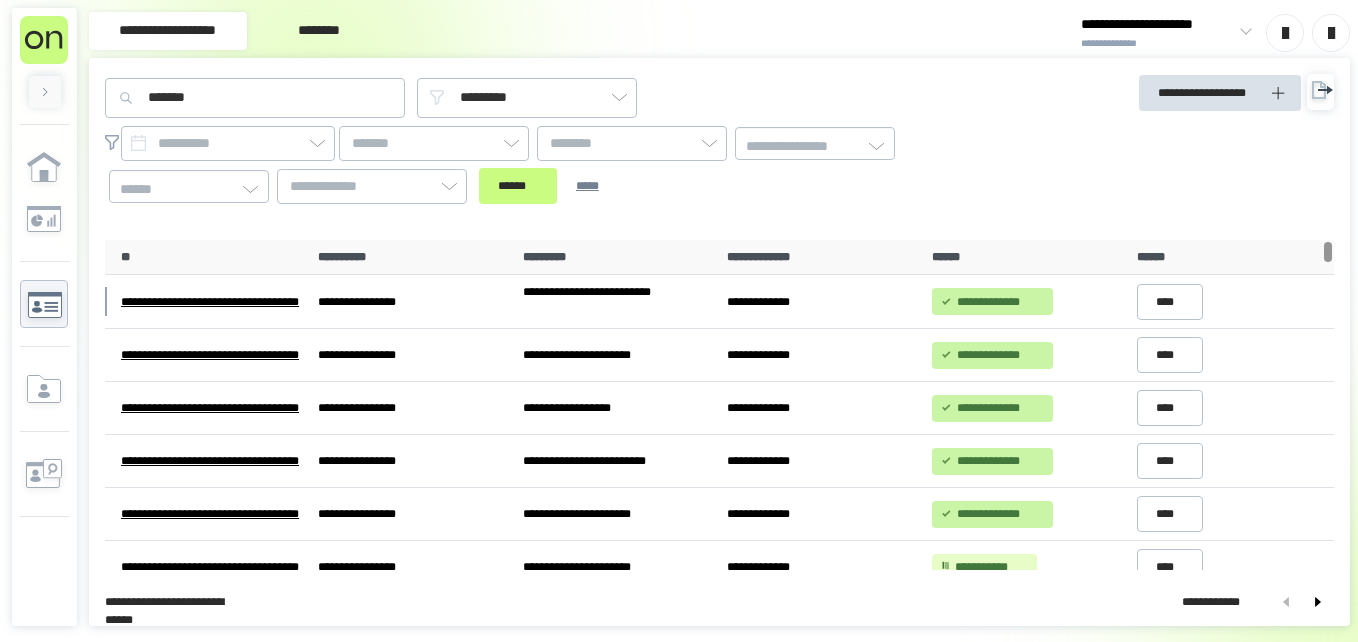 drag, startPoint x: 1326, startPoint y: 253, endPoint x: 1302, endPoint y: 98, distance: 156.84706 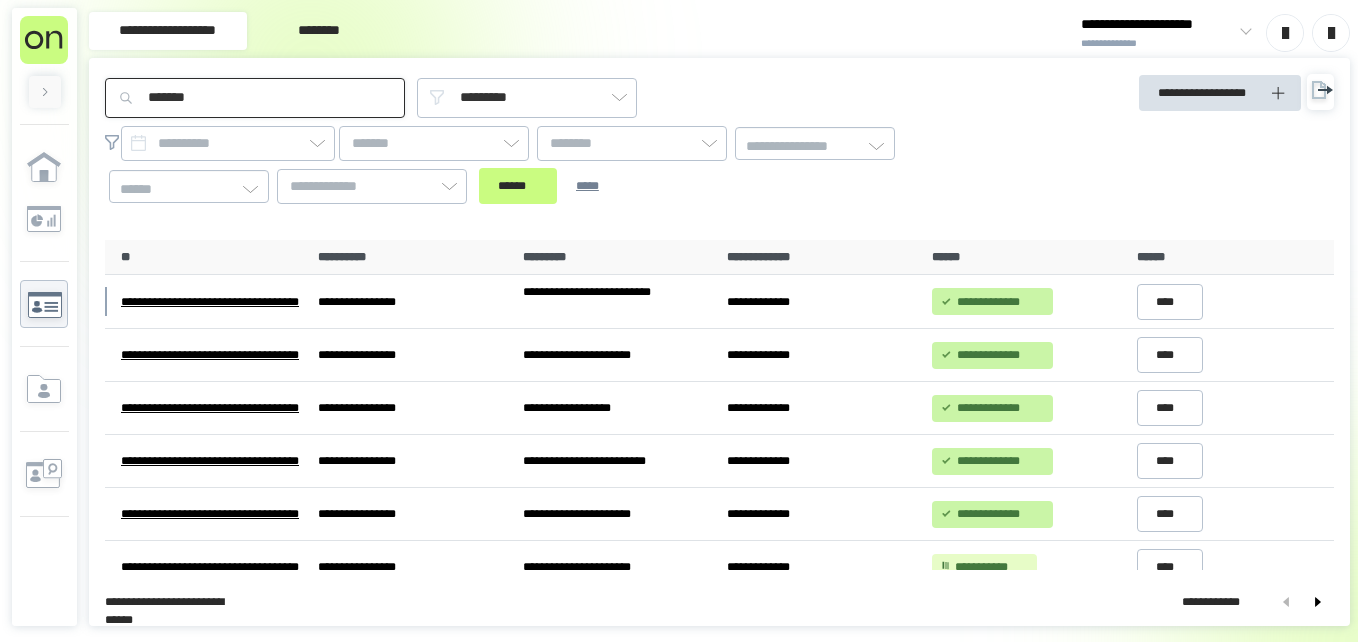 drag, startPoint x: 234, startPoint y: 99, endPoint x: 175, endPoint y: 101, distance: 59.03389 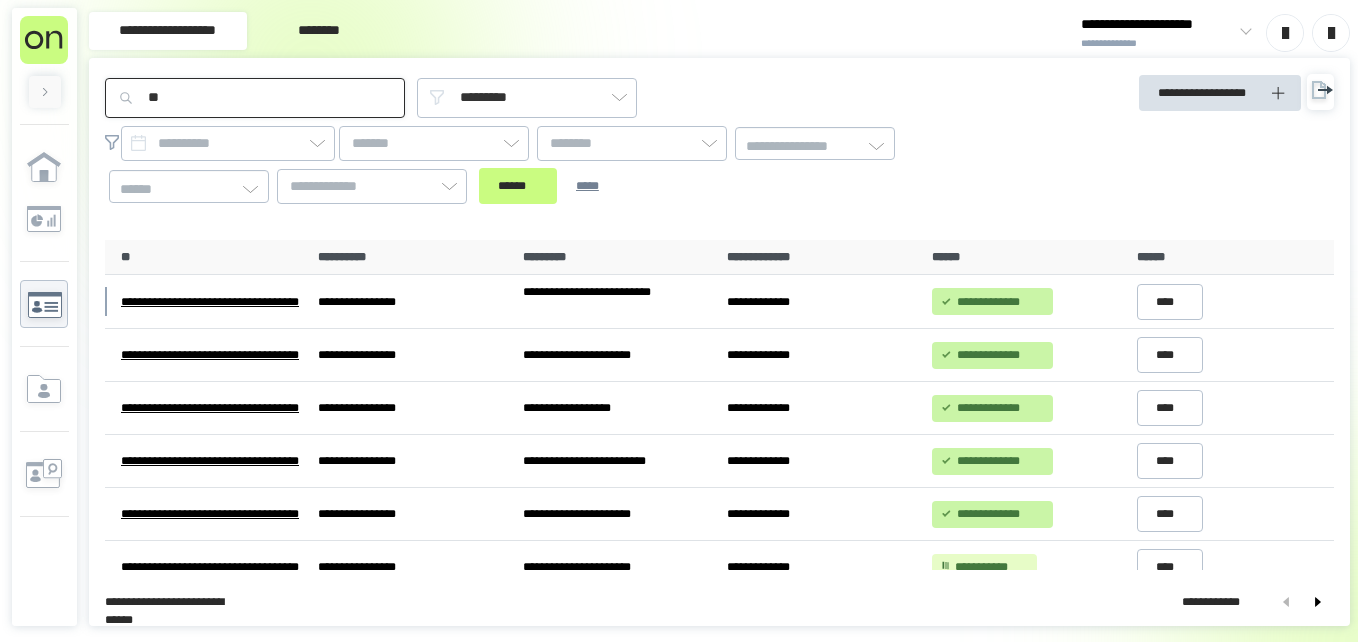 type on "*" 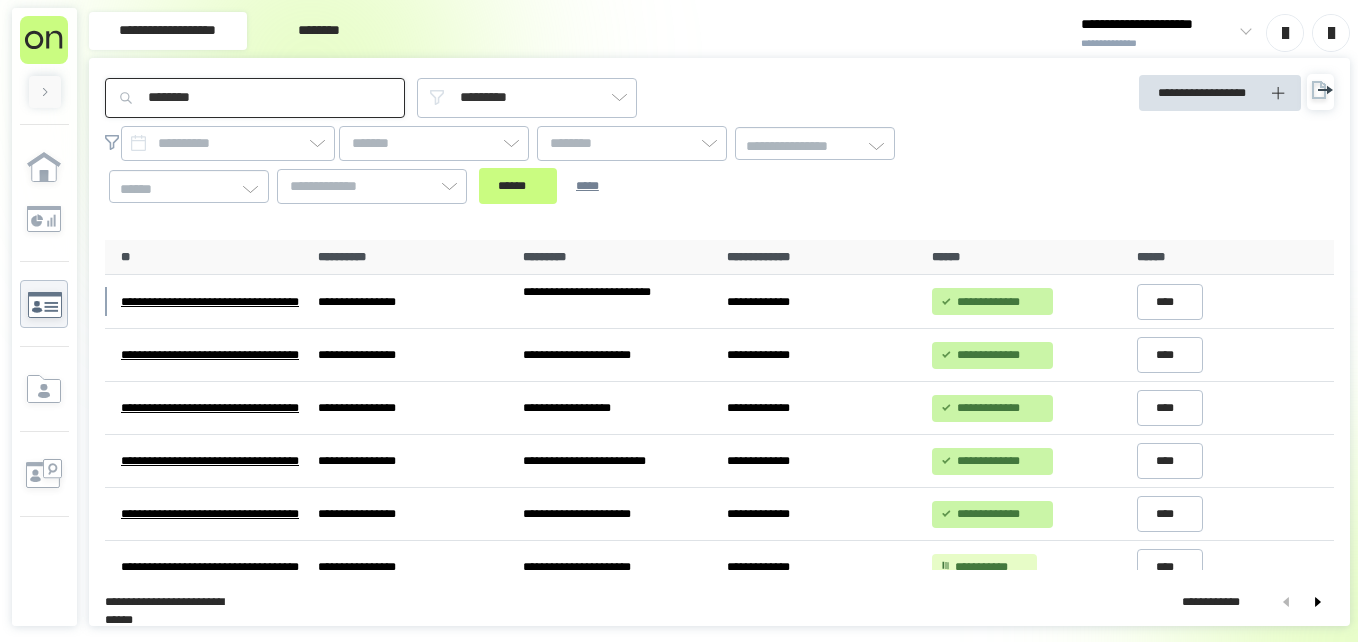 type on "********" 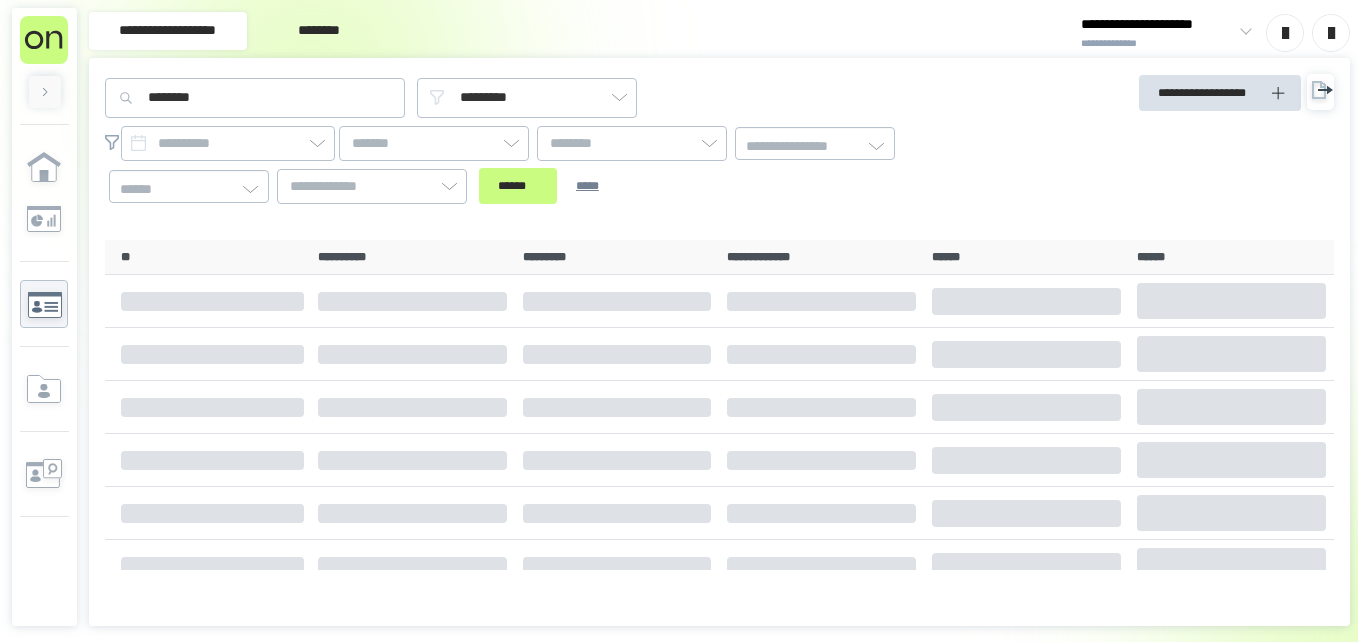 scroll, scrollTop: 0, scrollLeft: 0, axis: both 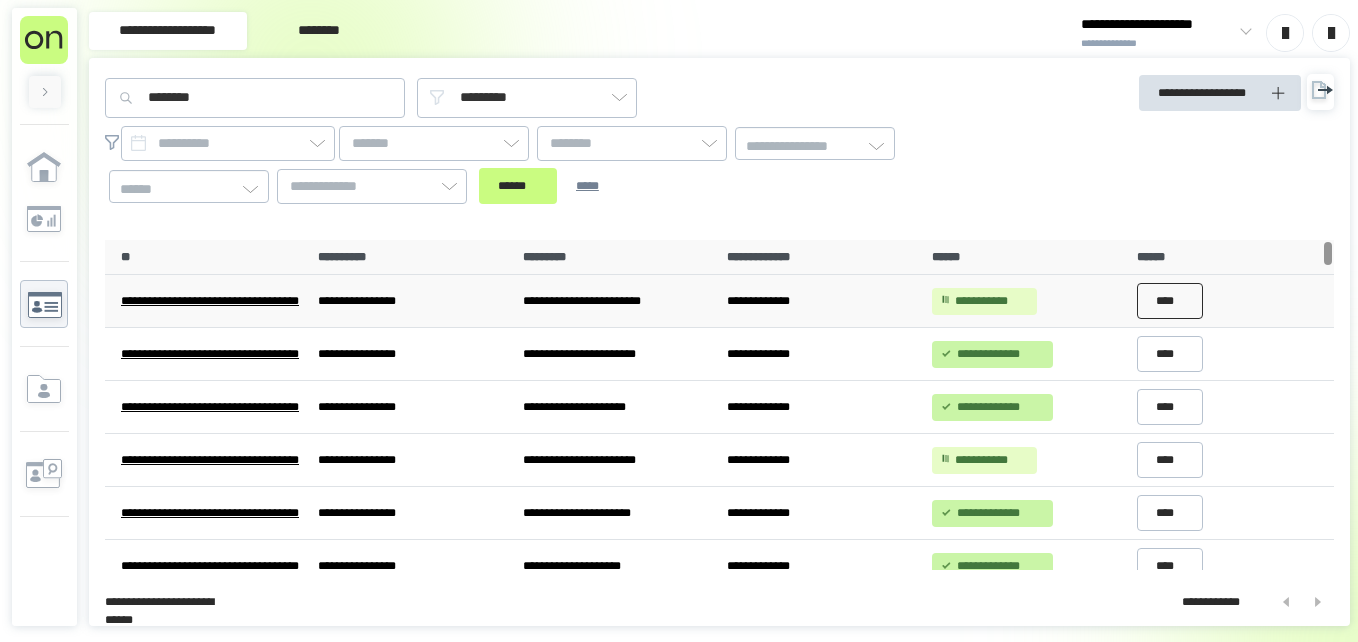 click on "****" at bounding box center [1170, 301] 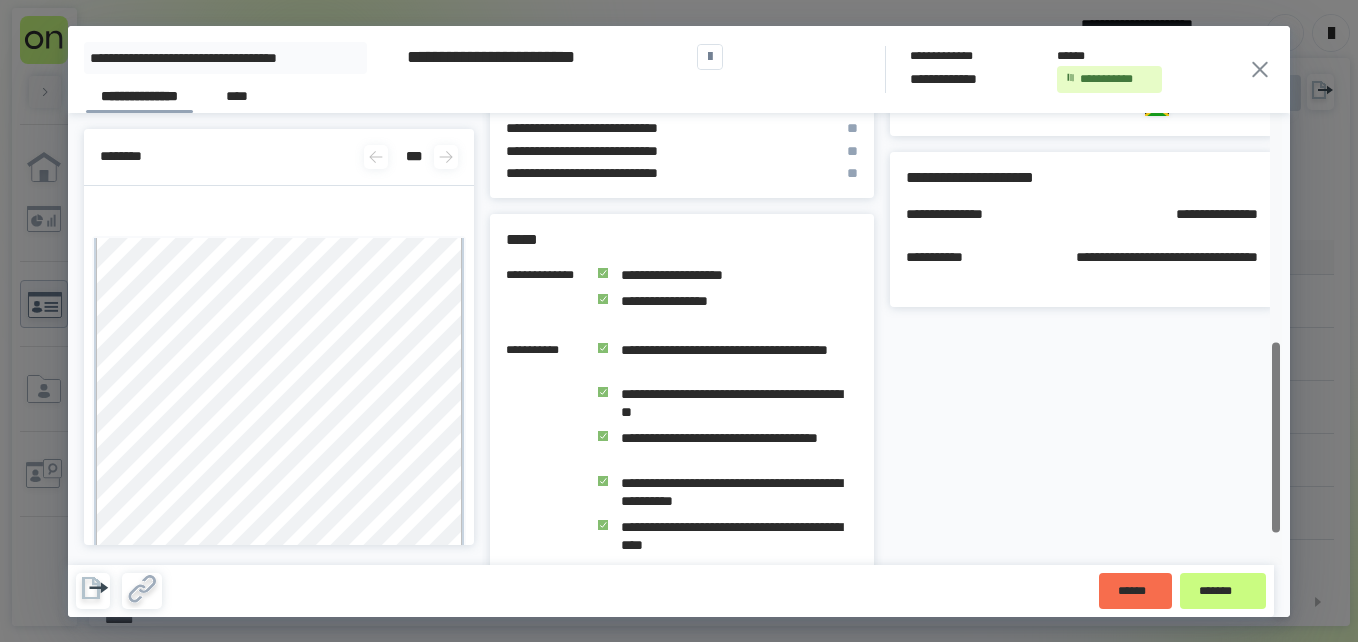 drag, startPoint x: 1276, startPoint y: 205, endPoint x: 1279, endPoint y: 441, distance: 236.01907 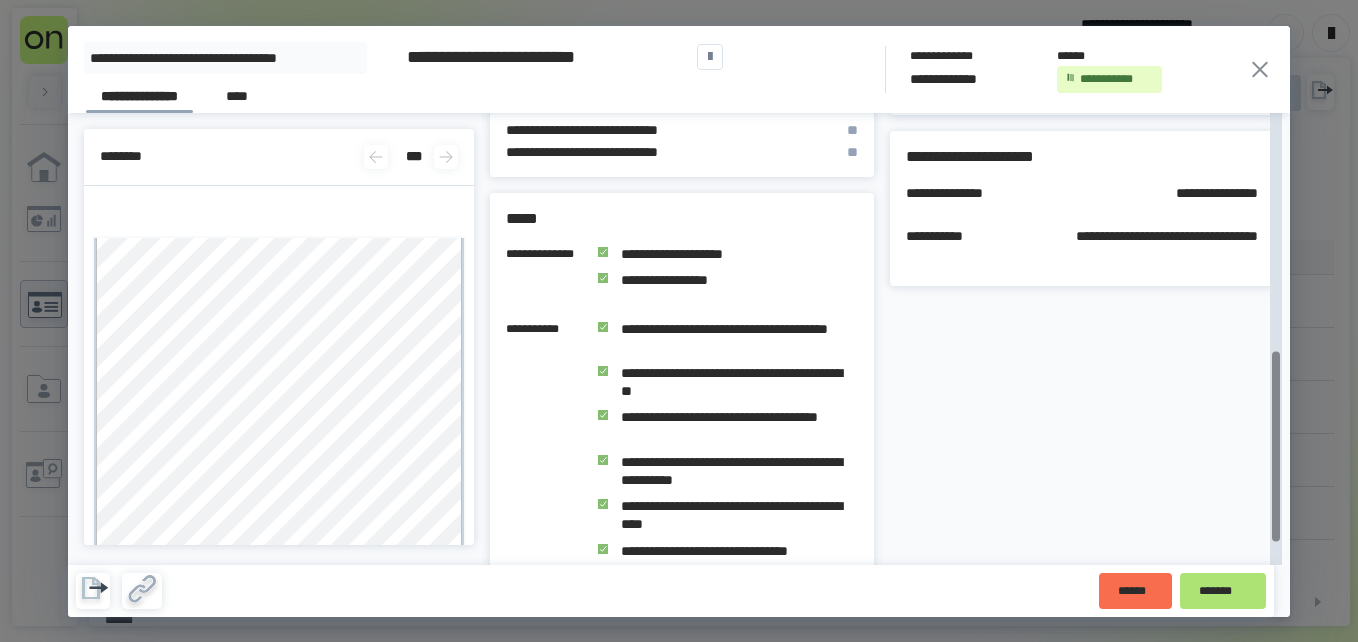 click on "*******" at bounding box center [1223, 591] 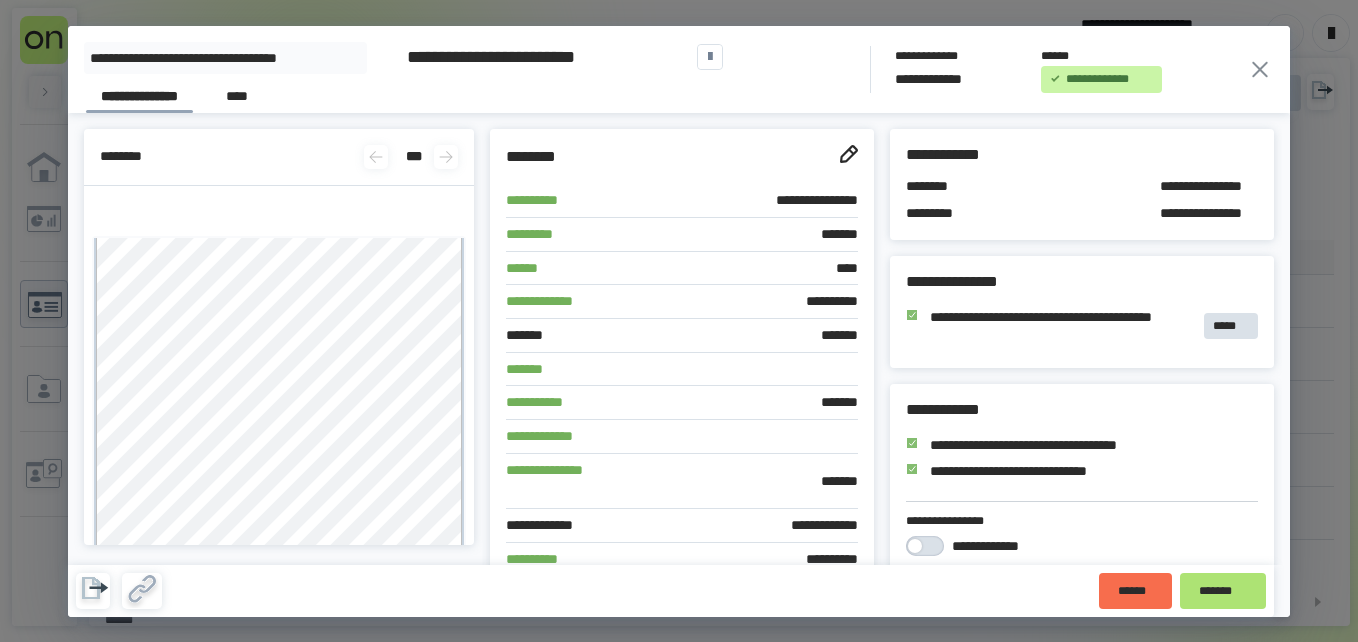 click on "*******" at bounding box center [1223, 591] 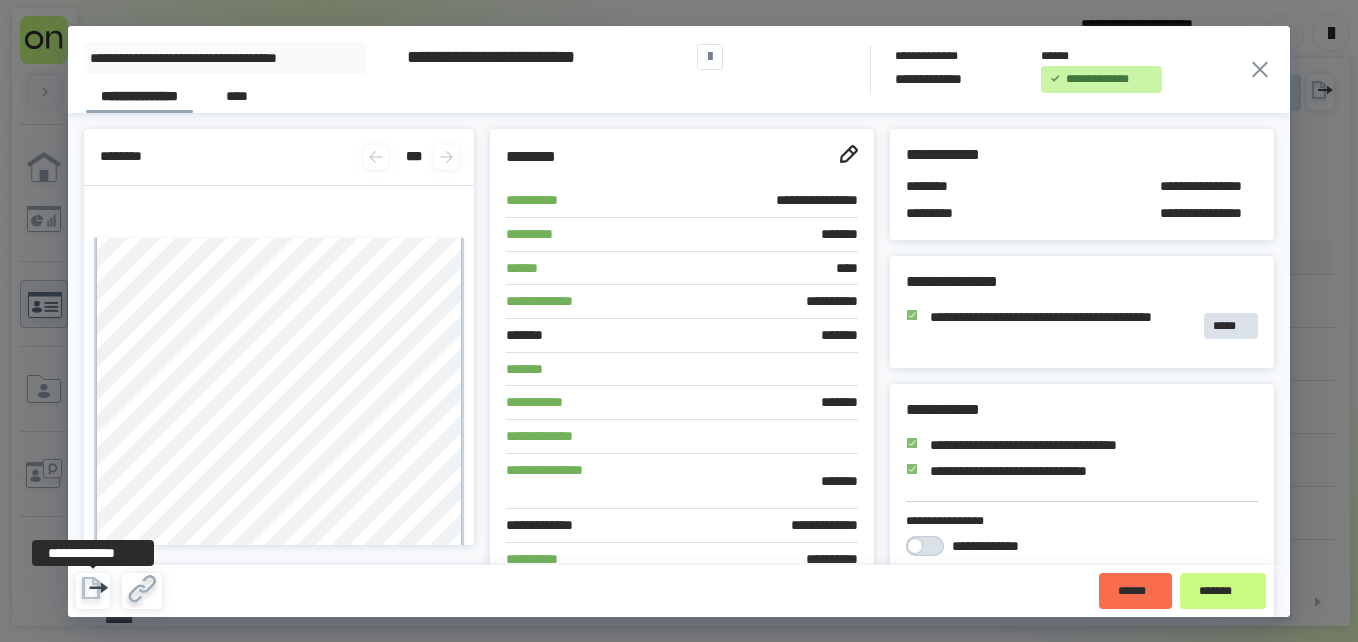 click 